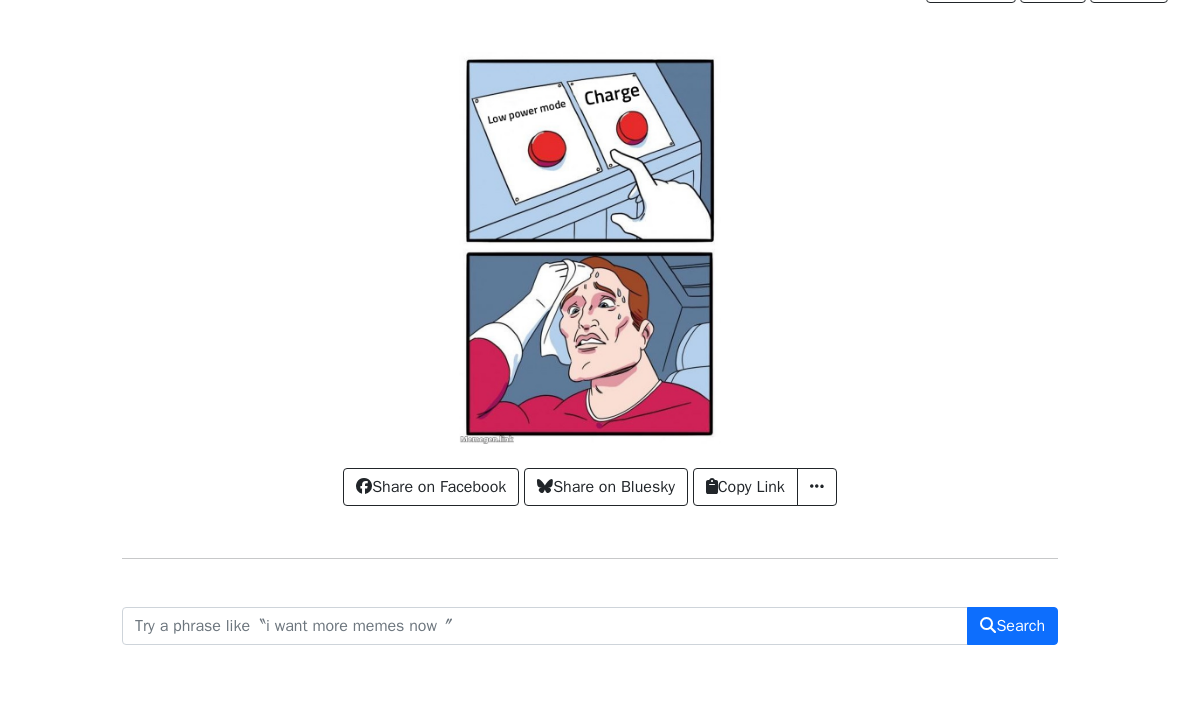 scroll, scrollTop: 69, scrollLeft: 0, axis: vertical 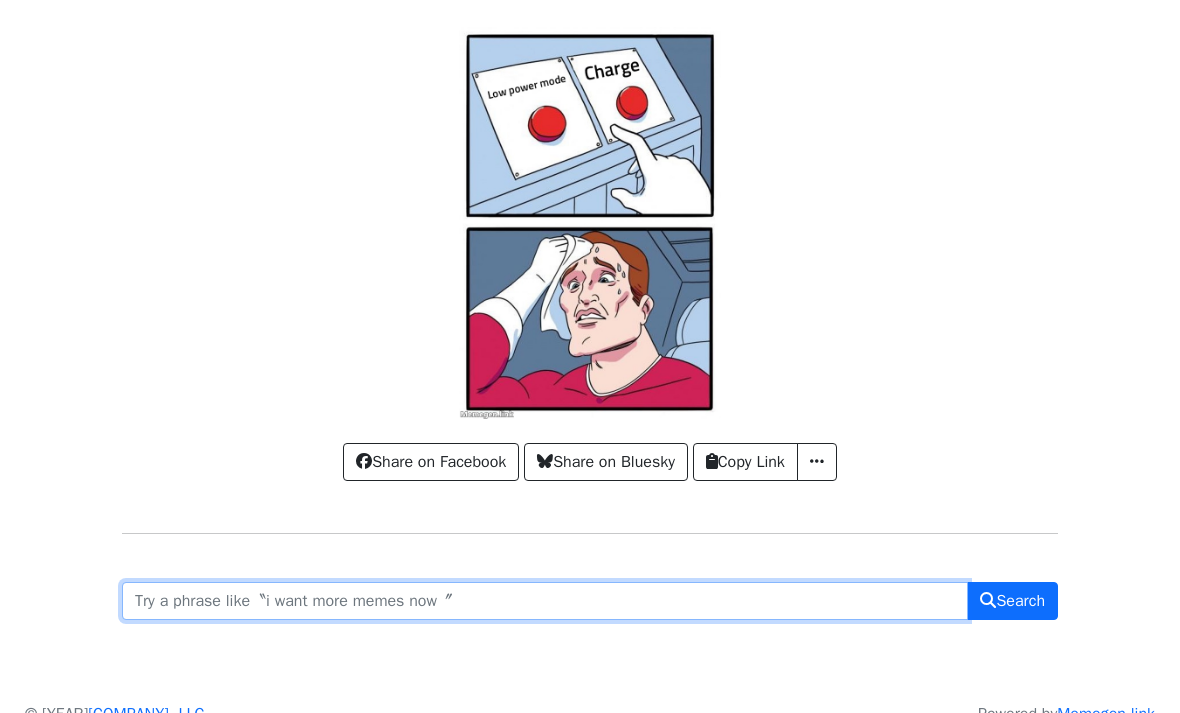 click at bounding box center (545, 601) 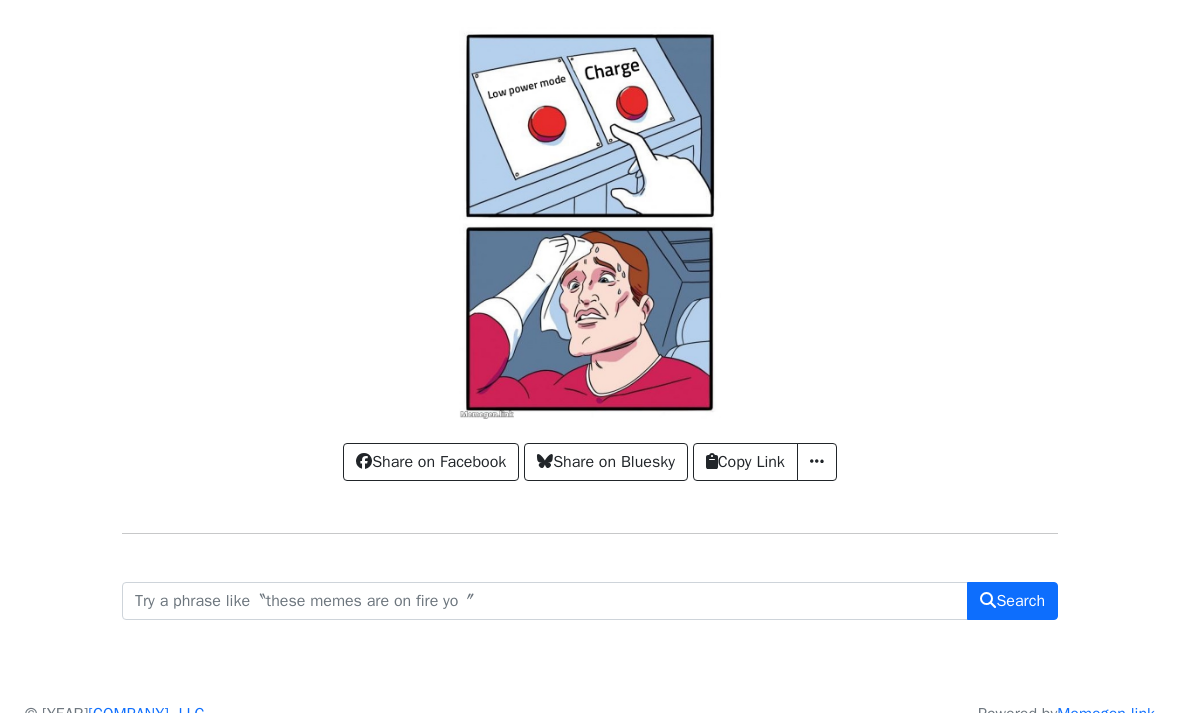 click on "Meme Complete
Search
Live
Slack
Share on Facebook
Share on Bluesky
Copy Link
Copy Image URL
Copy Markdown Link
Download Image (PNG)
Download Image (JPEG)
Customize Text" at bounding box center [590, 316] 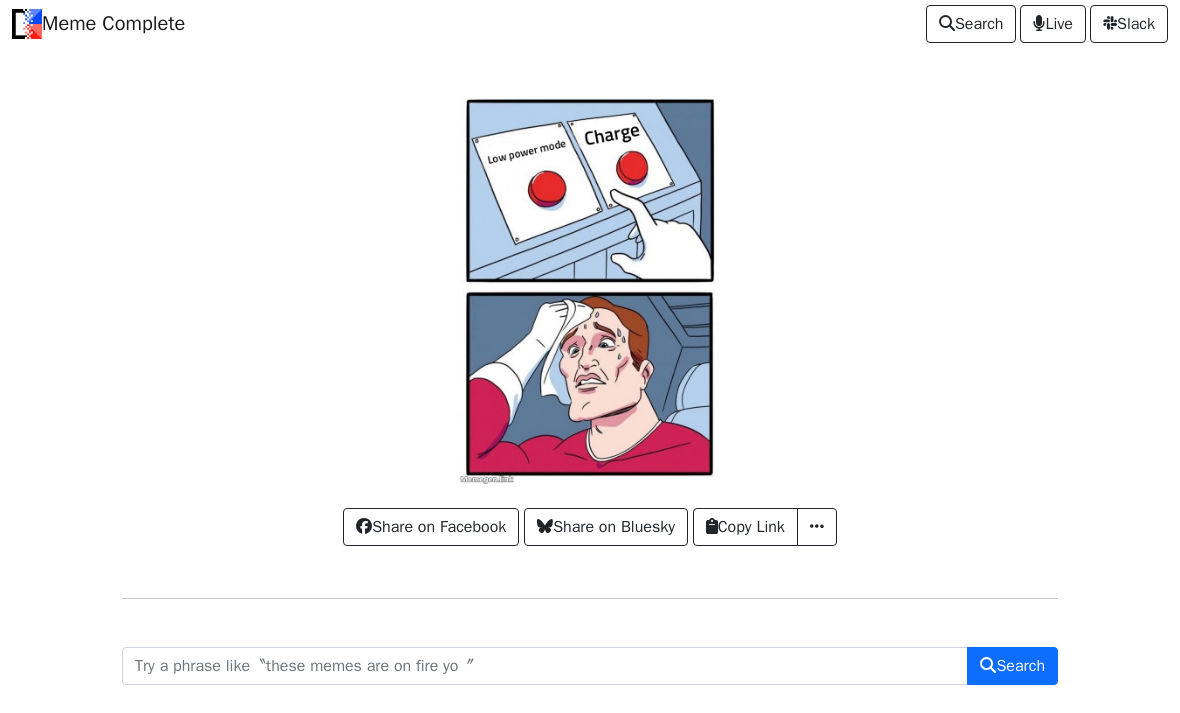 scroll, scrollTop: 0, scrollLeft: 0, axis: both 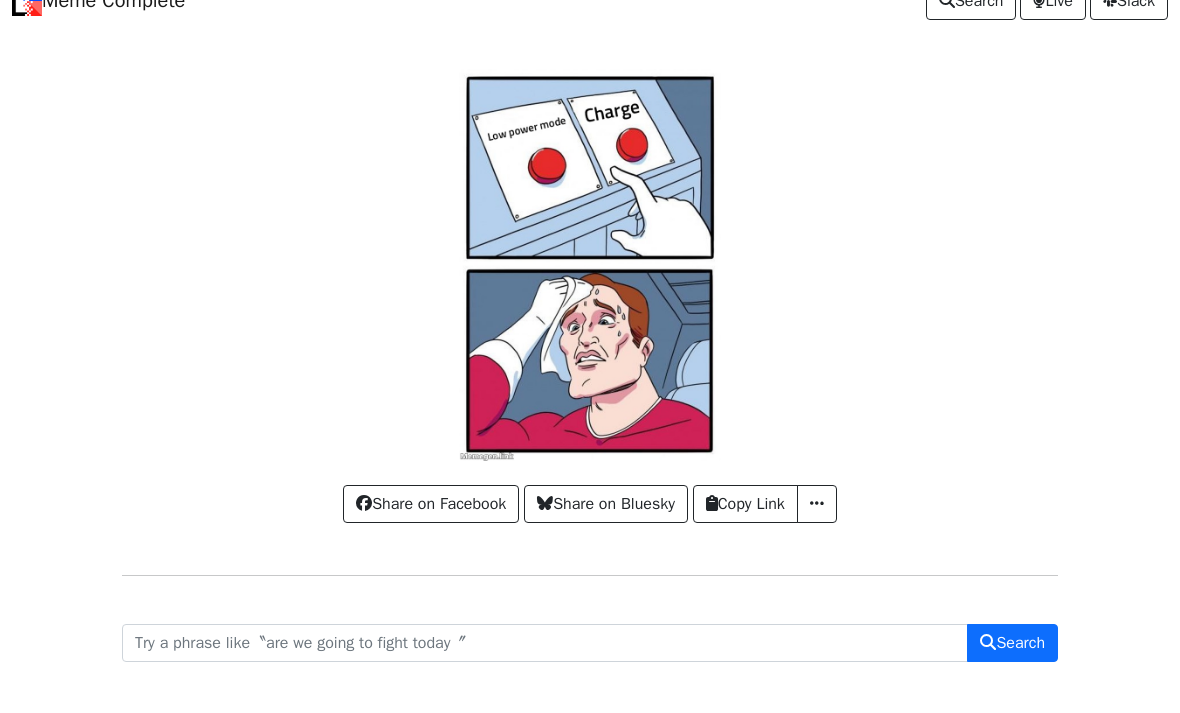 click at bounding box center (590, 265) 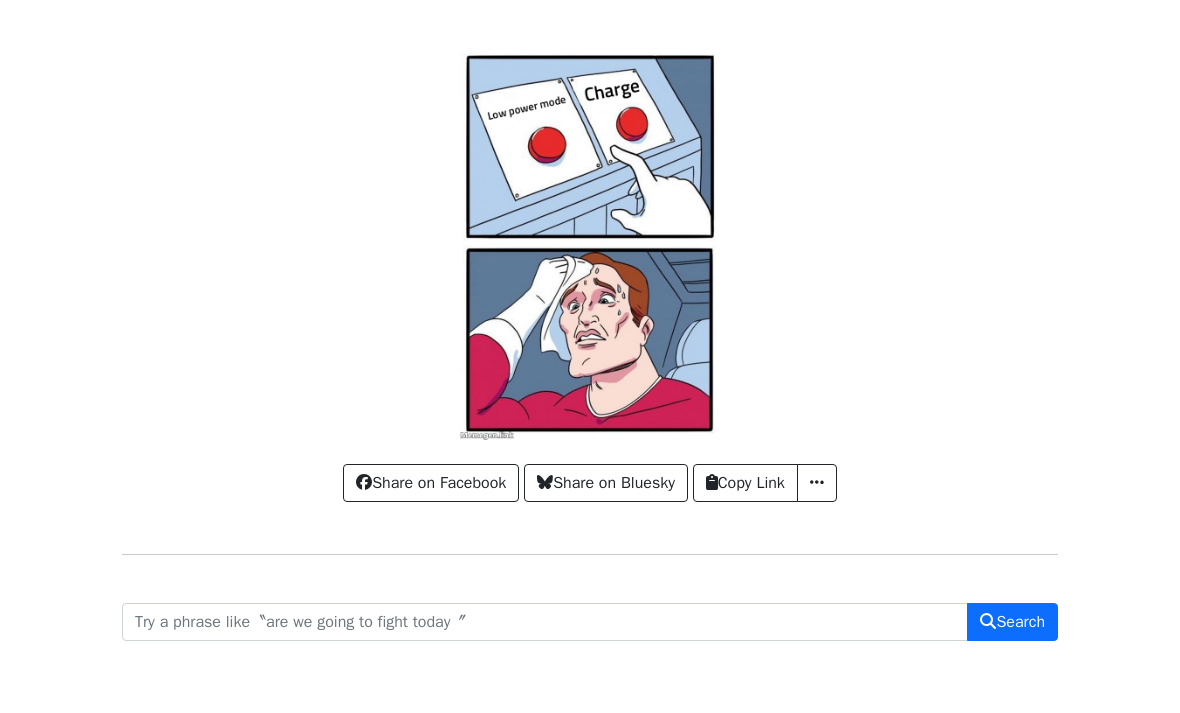 scroll, scrollTop: 69, scrollLeft: 0, axis: vertical 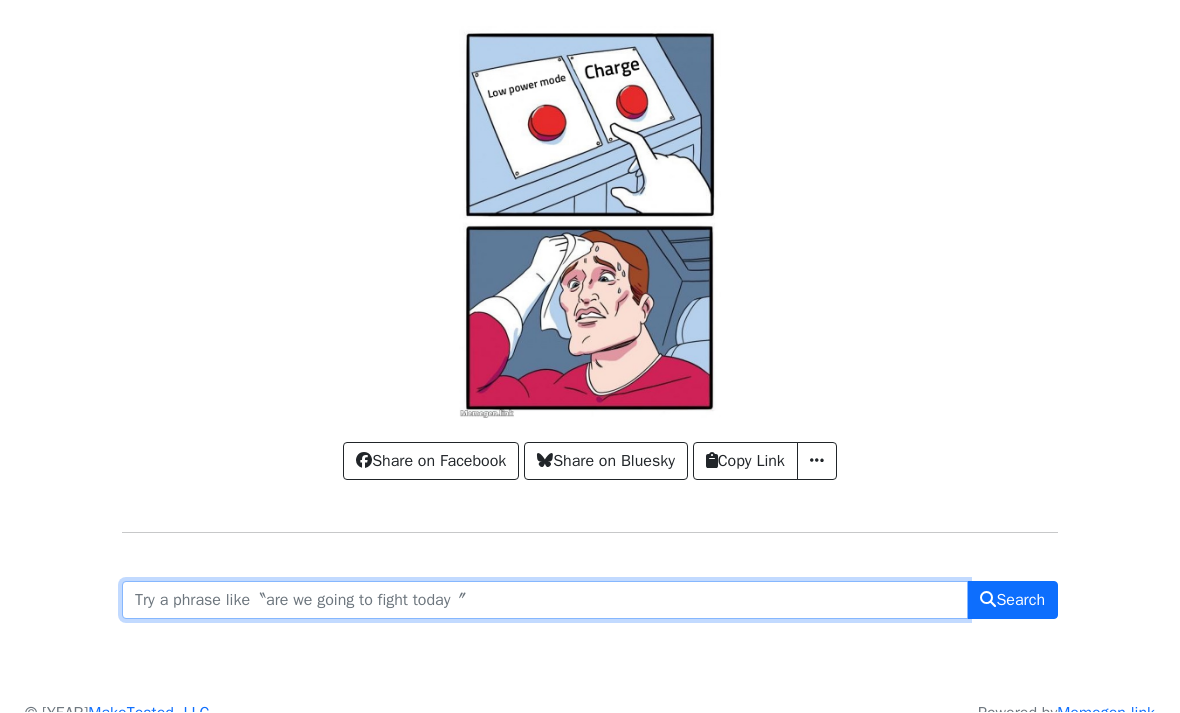 click at bounding box center (545, 601) 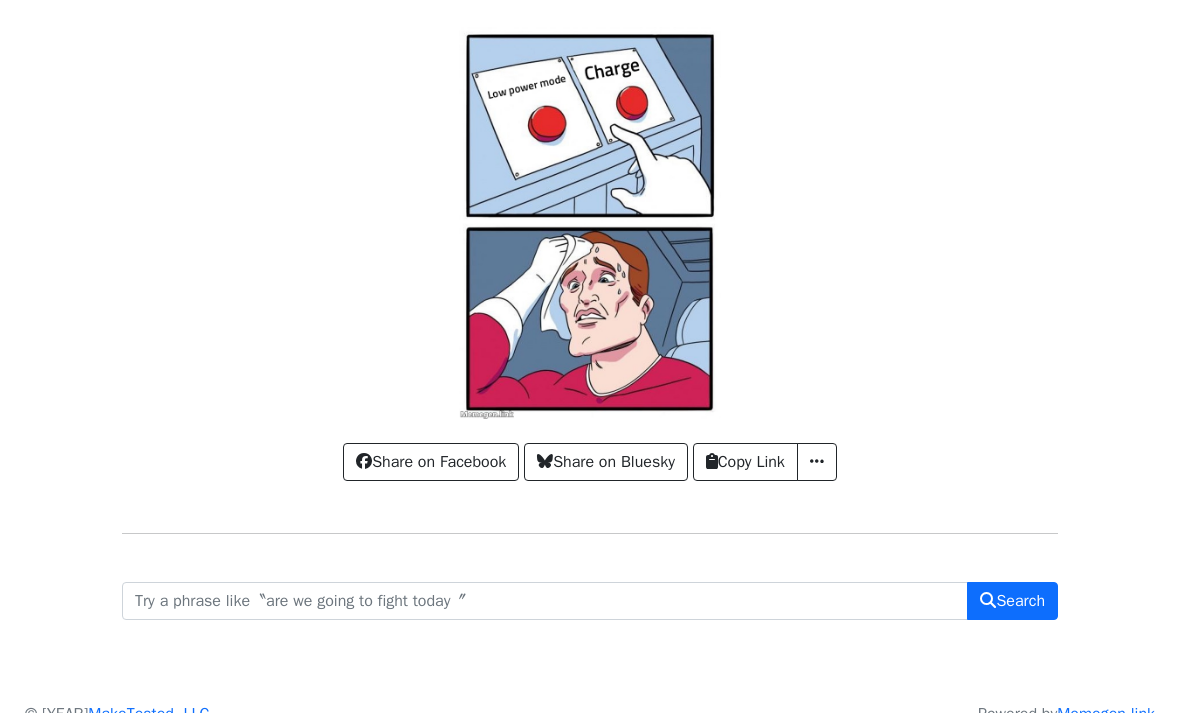 click at bounding box center [590, 223] 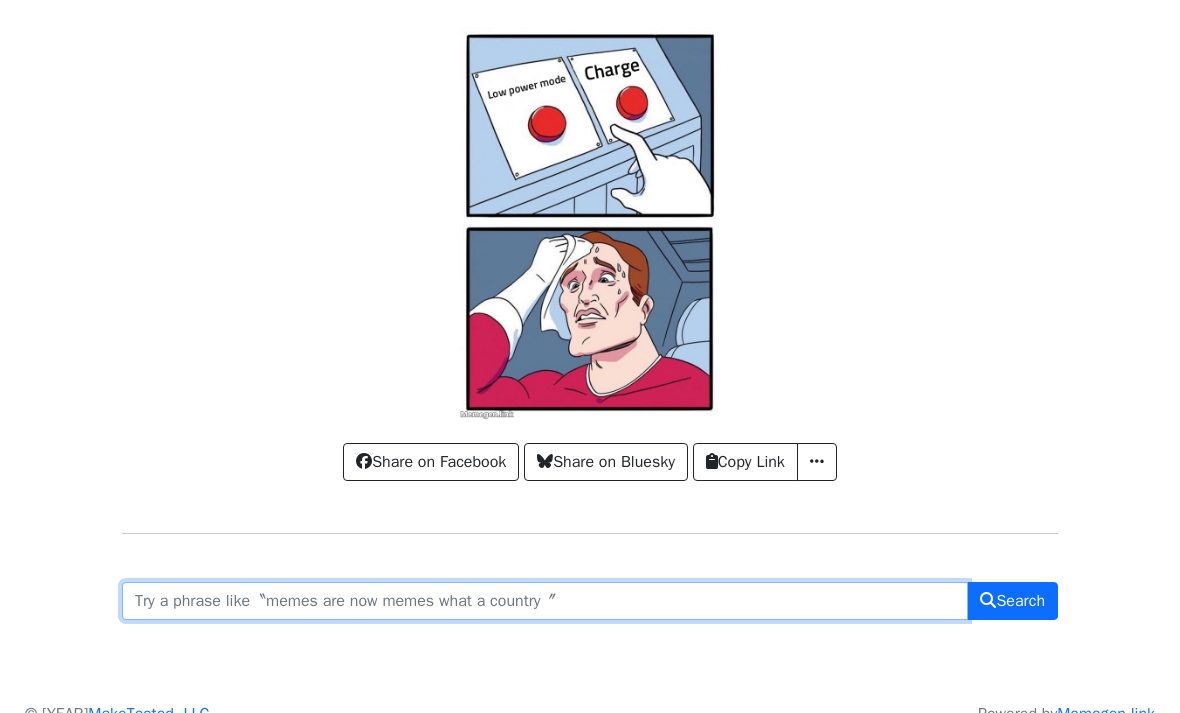 click at bounding box center (545, 601) 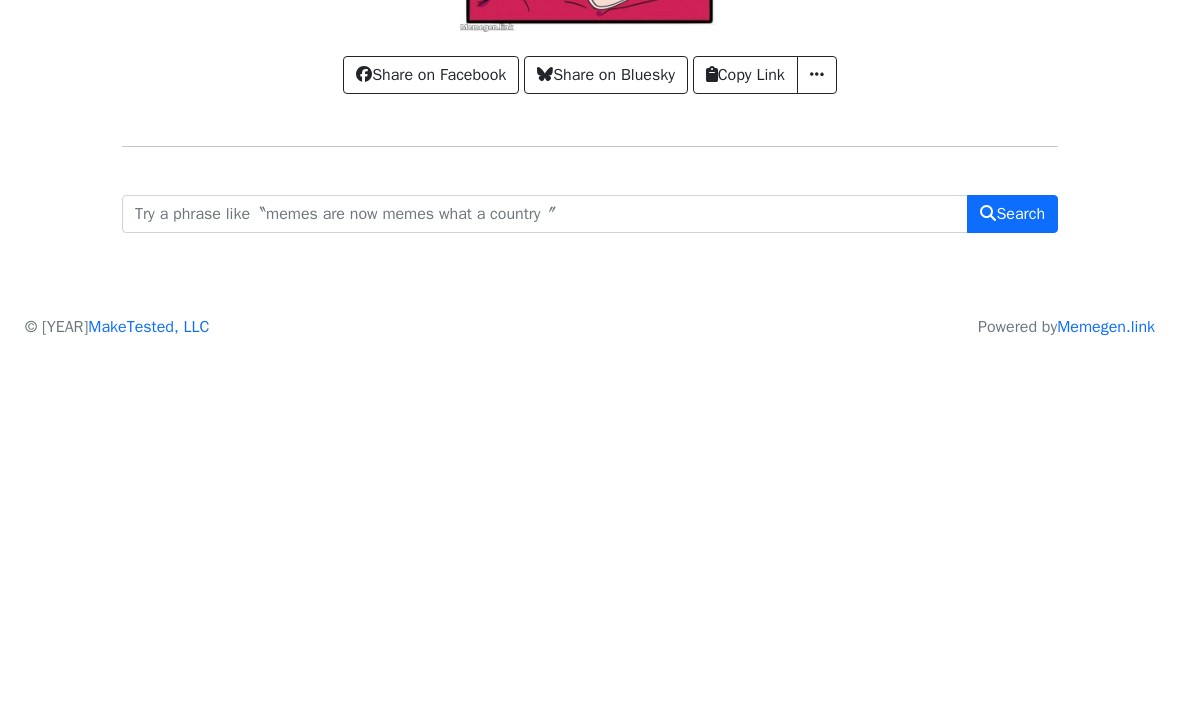click on "Meme Complete
Search
Live
Slack
Share on Facebook
Share on Bluesky
Copy Link
Copy Image URL
Copy Markdown Link
Download Image (PNG)
Download Image (JPEG)
Customize Text" at bounding box center (590, 287) 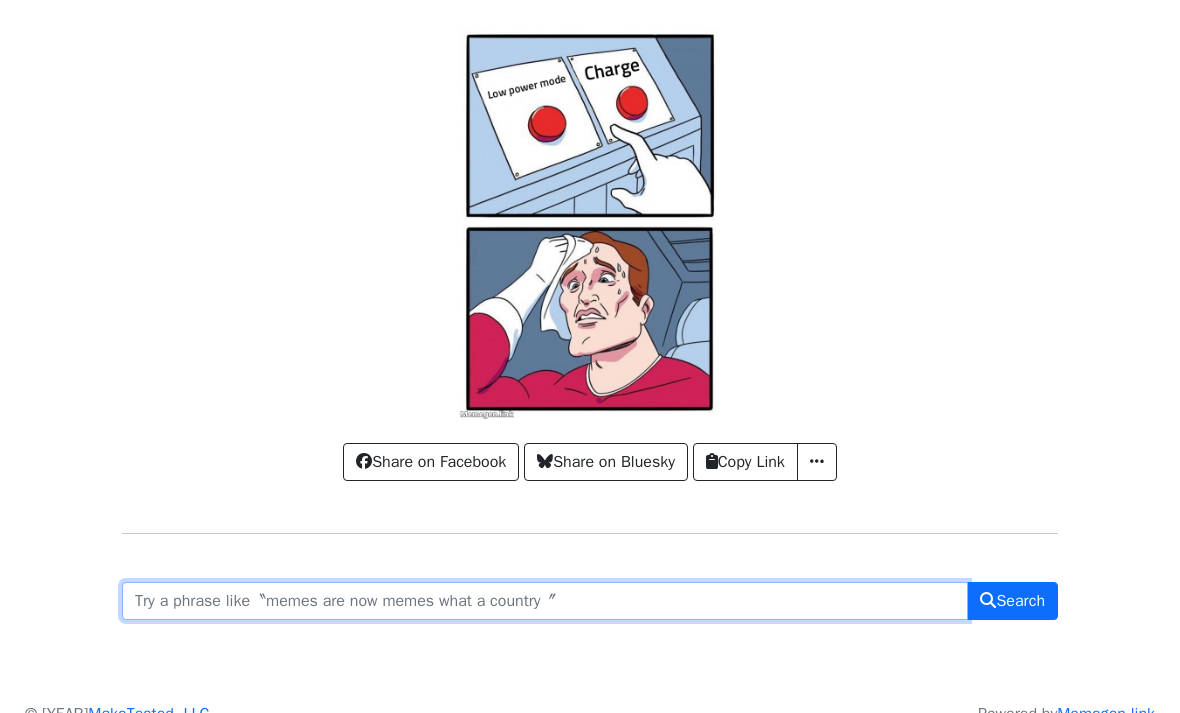 click at bounding box center [545, 601] 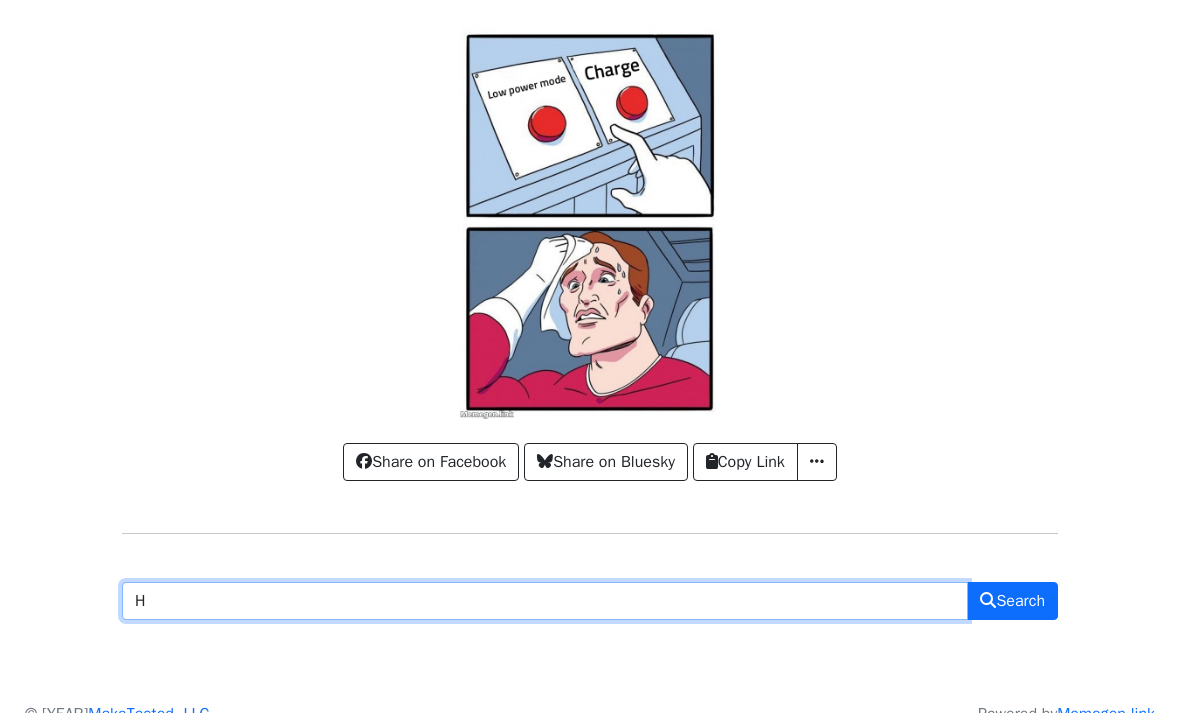scroll, scrollTop: 133, scrollLeft: 0, axis: vertical 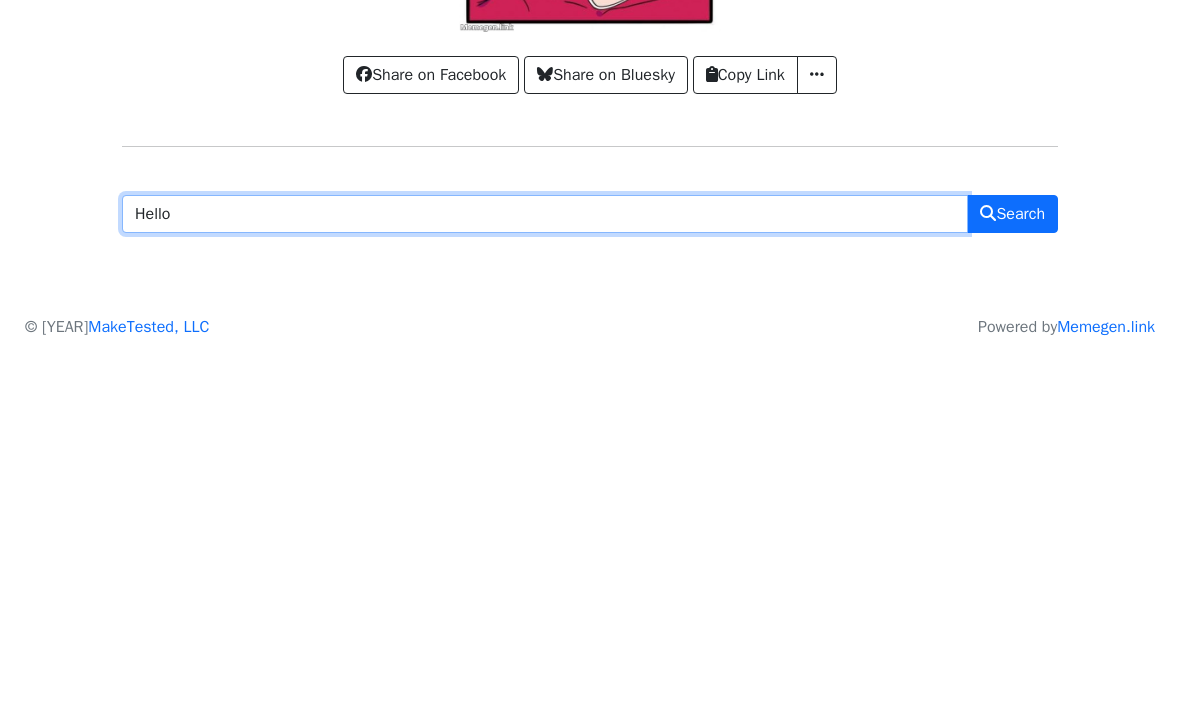type on "Hello" 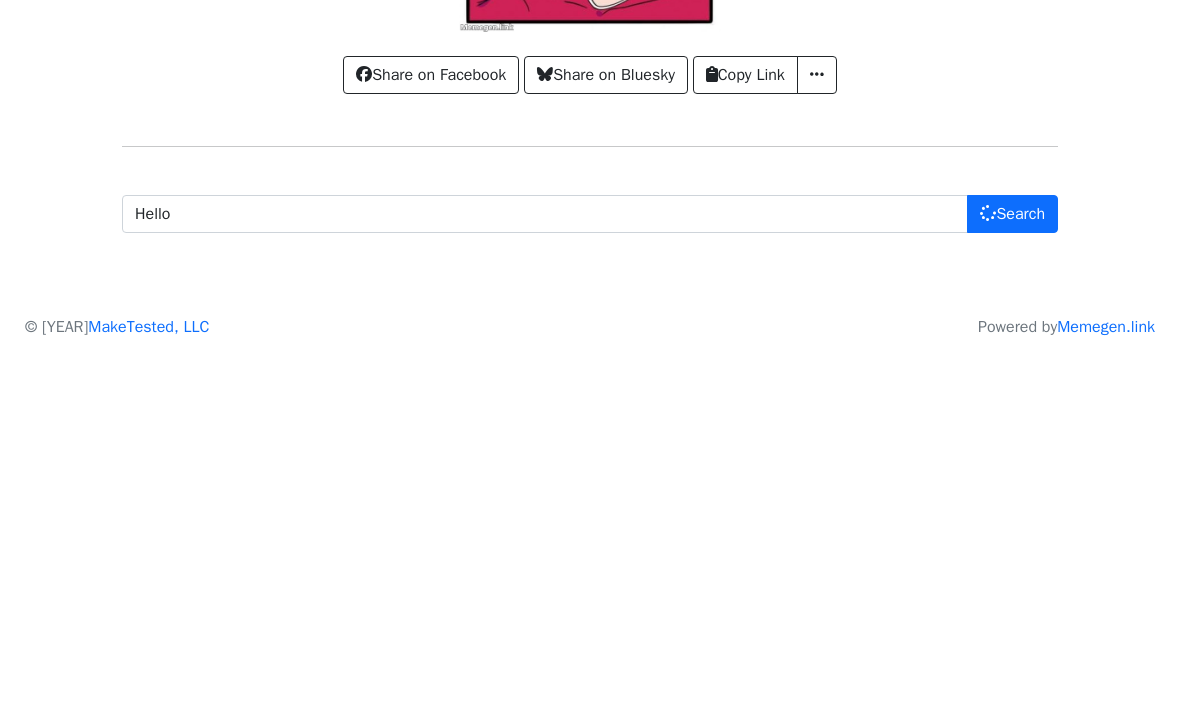 click on "Meme Complete
Search
Live
Slack
Share on Facebook
Share on Bluesky
Copy Link
Copy Image URL
Copy Markdown Link
Download Image (PNG)
Download Image (JPEG)
Customize Text" at bounding box center [590, 287] 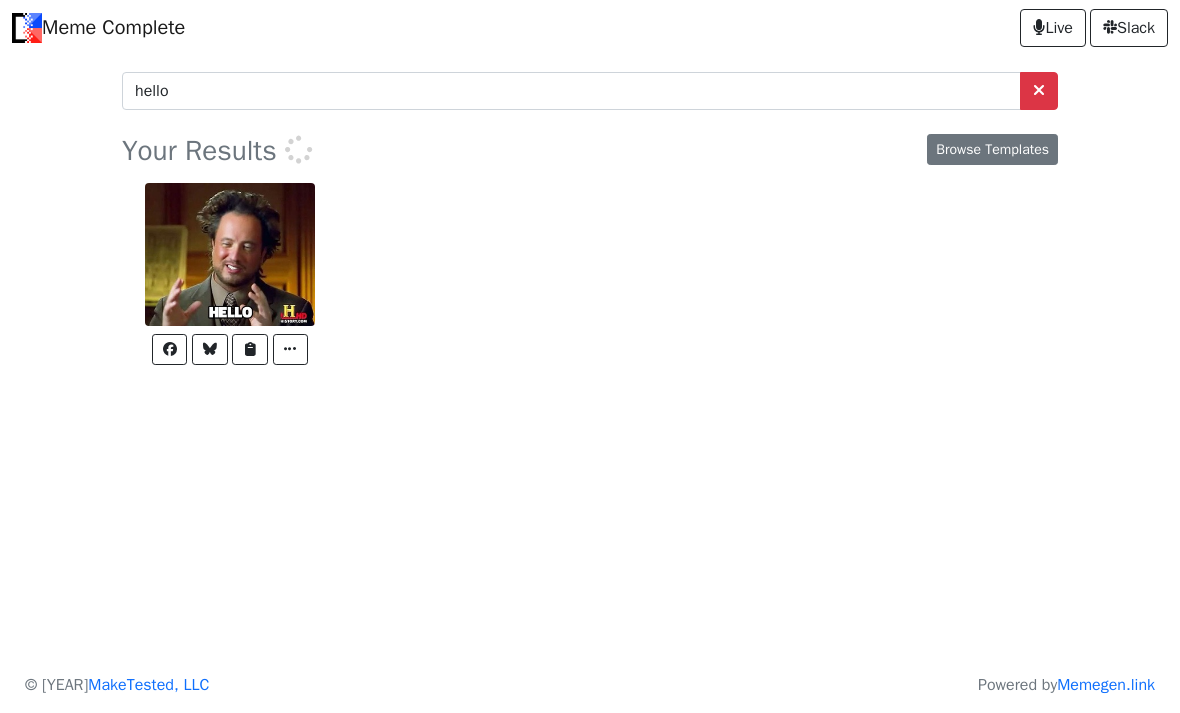 scroll, scrollTop: 0, scrollLeft: 0, axis: both 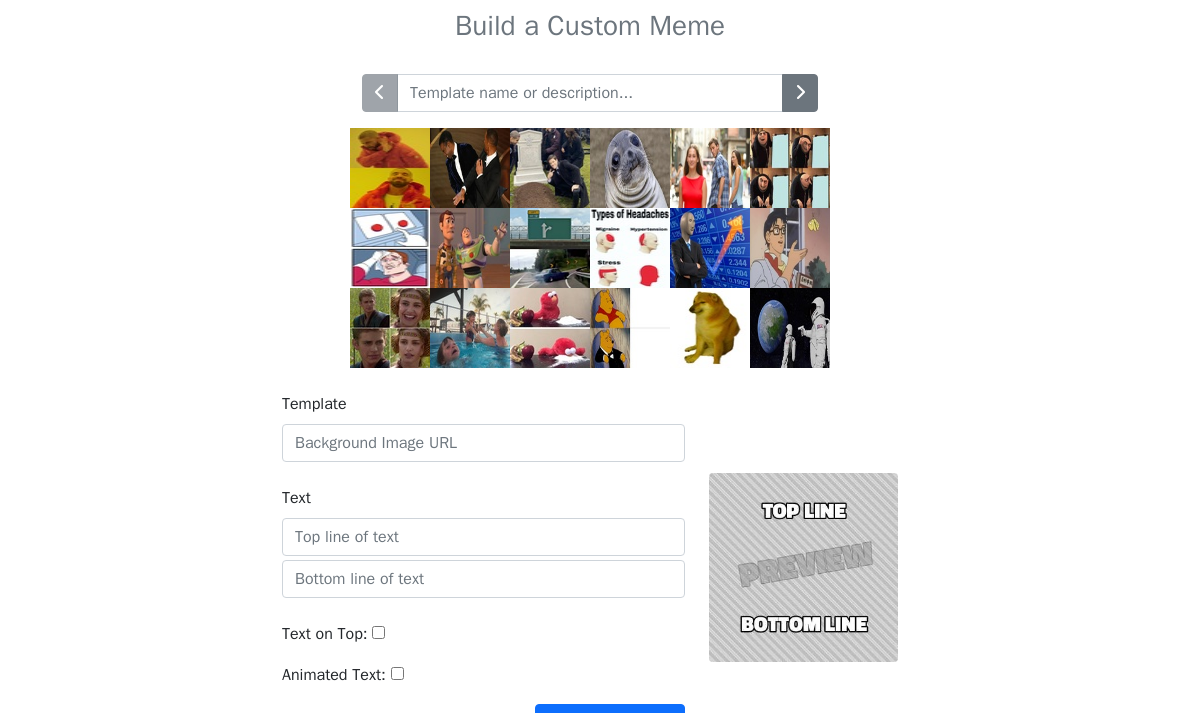 click at bounding box center [590, 93] 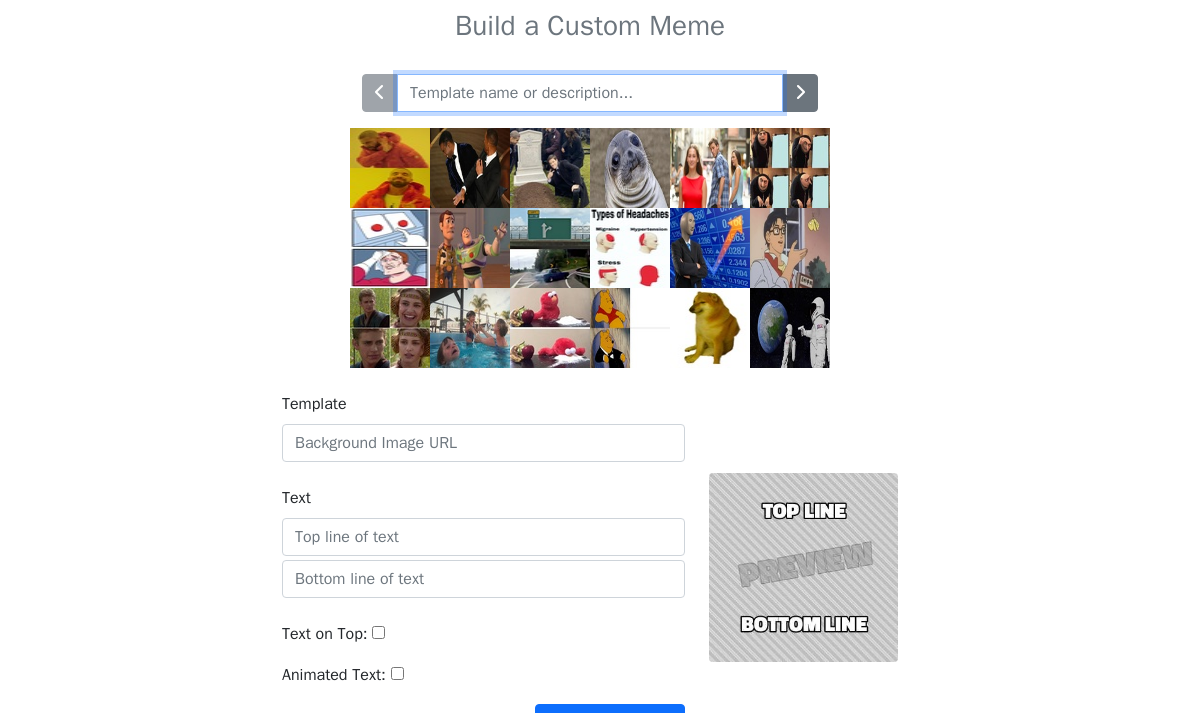 click at bounding box center [590, 93] 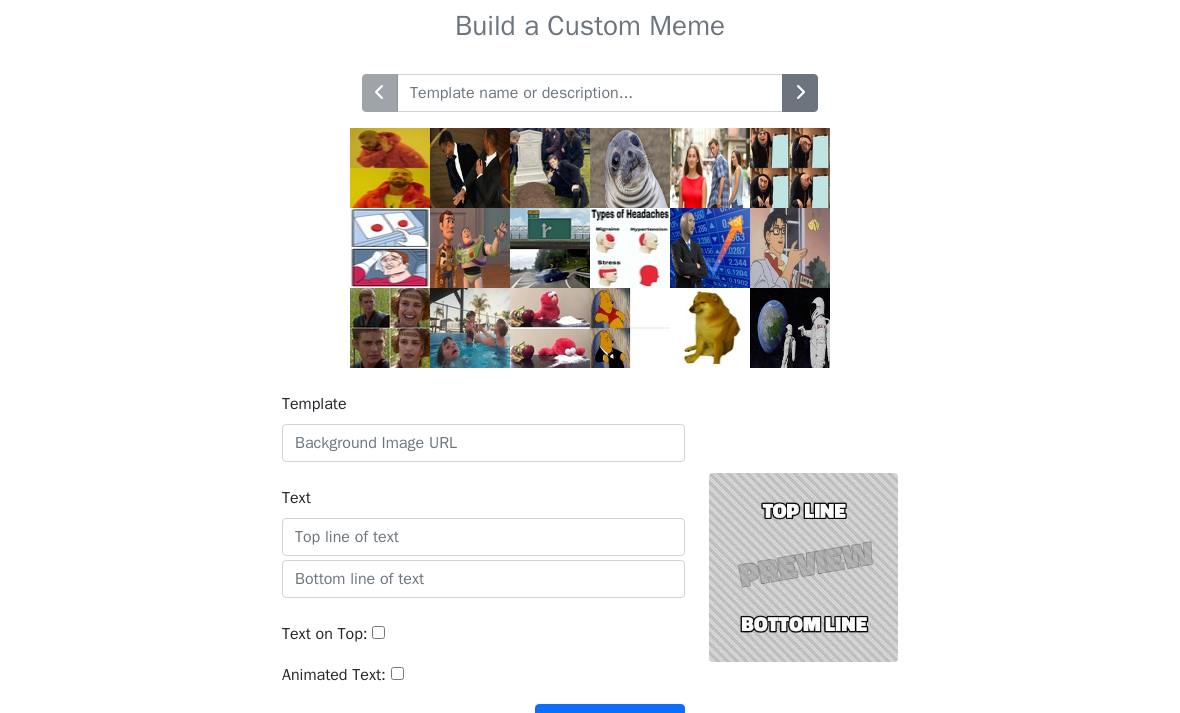 click at bounding box center (590, 209) 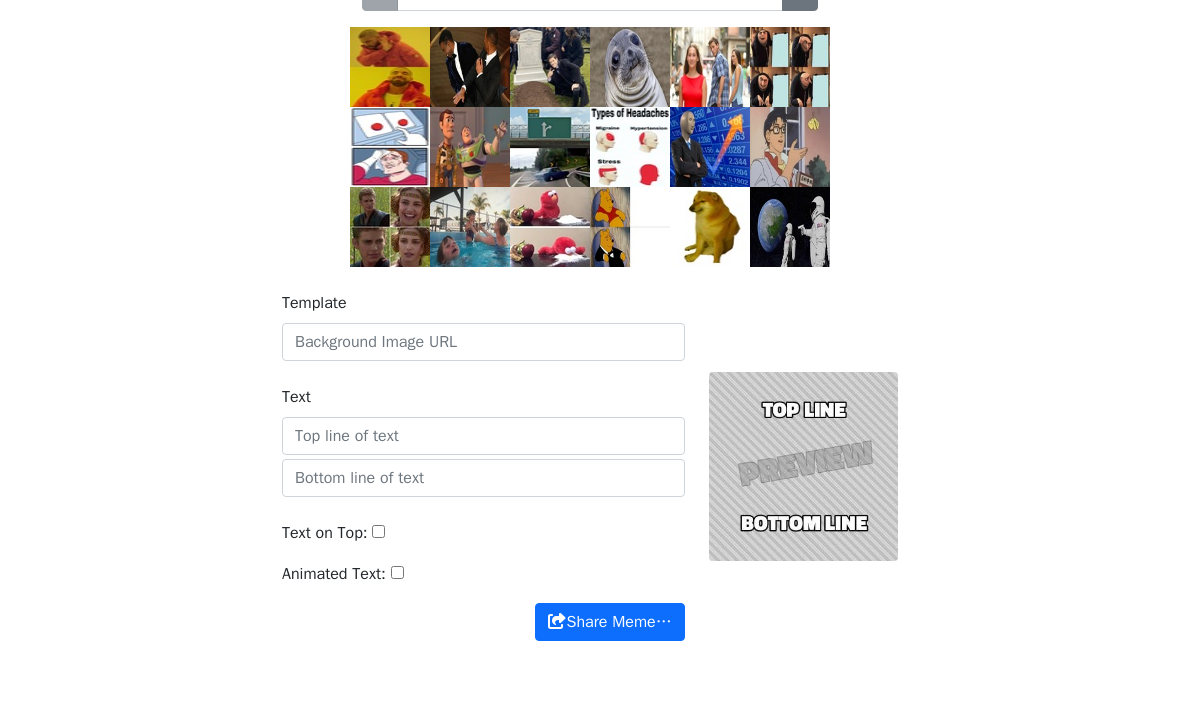 scroll, scrollTop: 173, scrollLeft: 0, axis: vertical 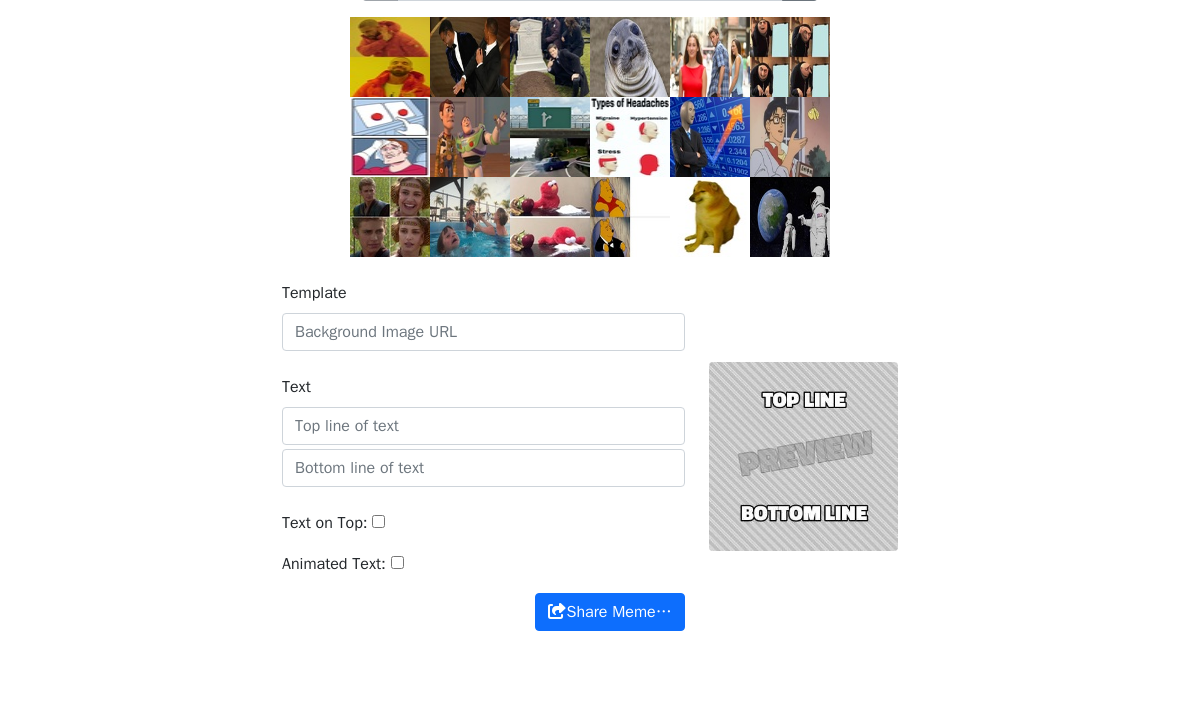 click at bounding box center (390, 138) 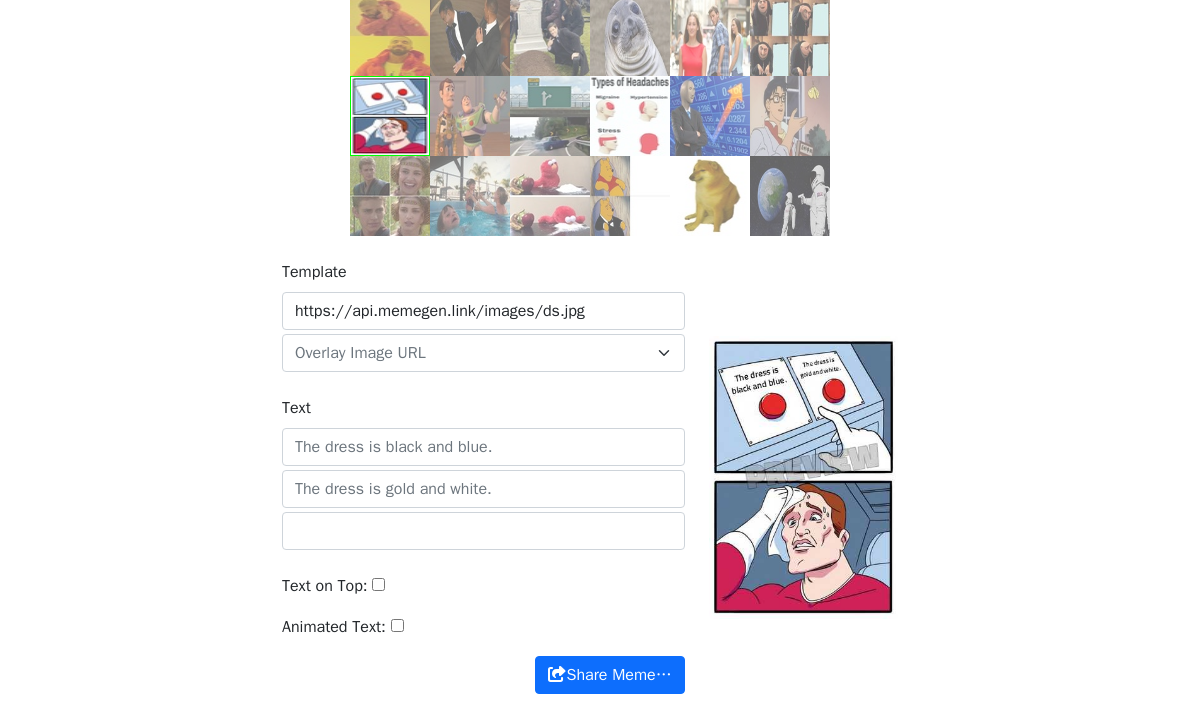 scroll, scrollTop: 195, scrollLeft: 0, axis: vertical 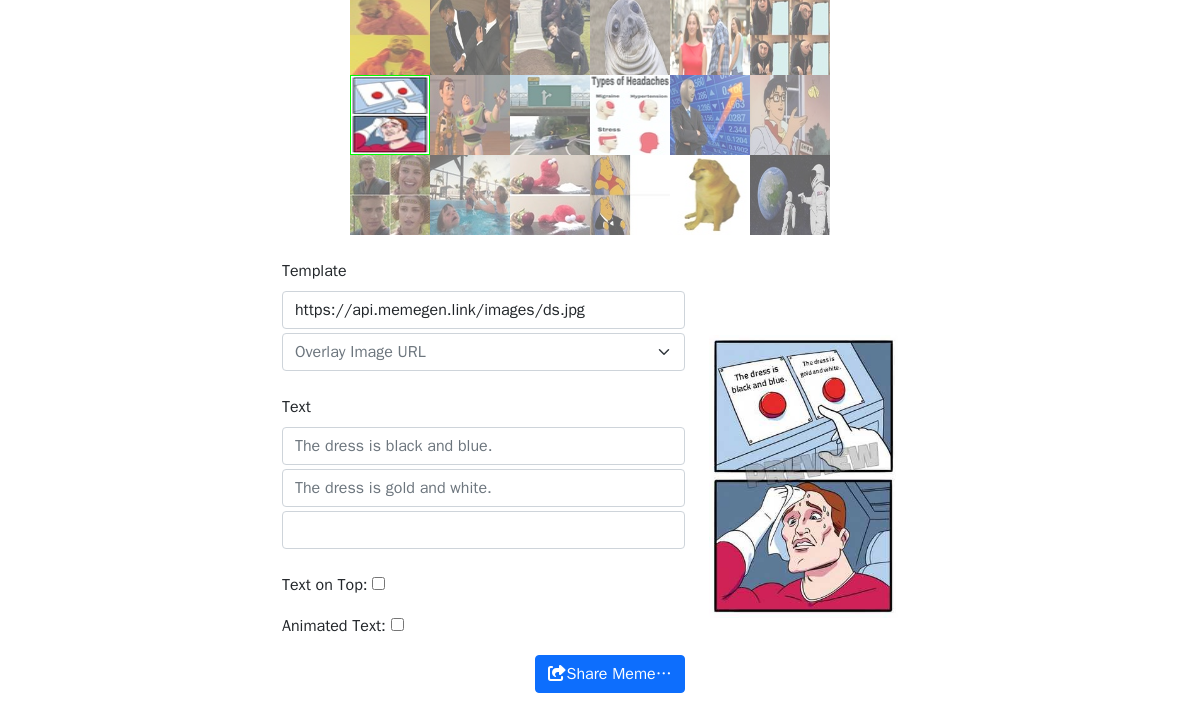 click on "Text" at bounding box center [483, 447] 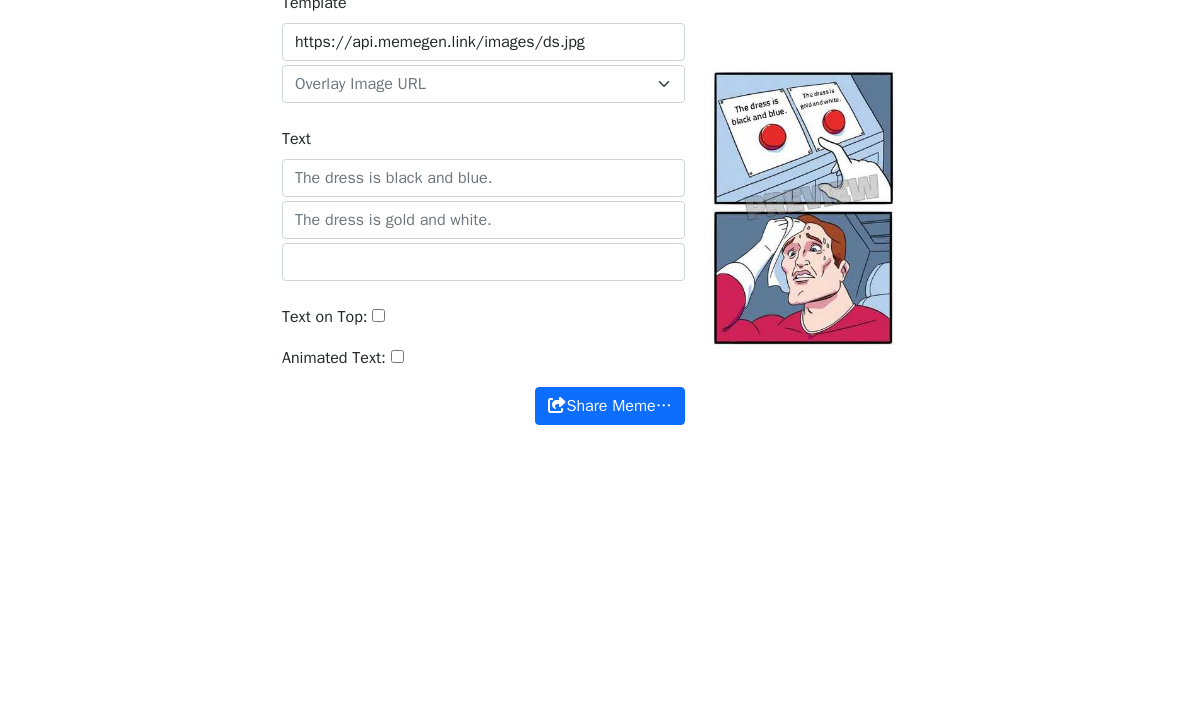click on "Text" at bounding box center (483, 447) 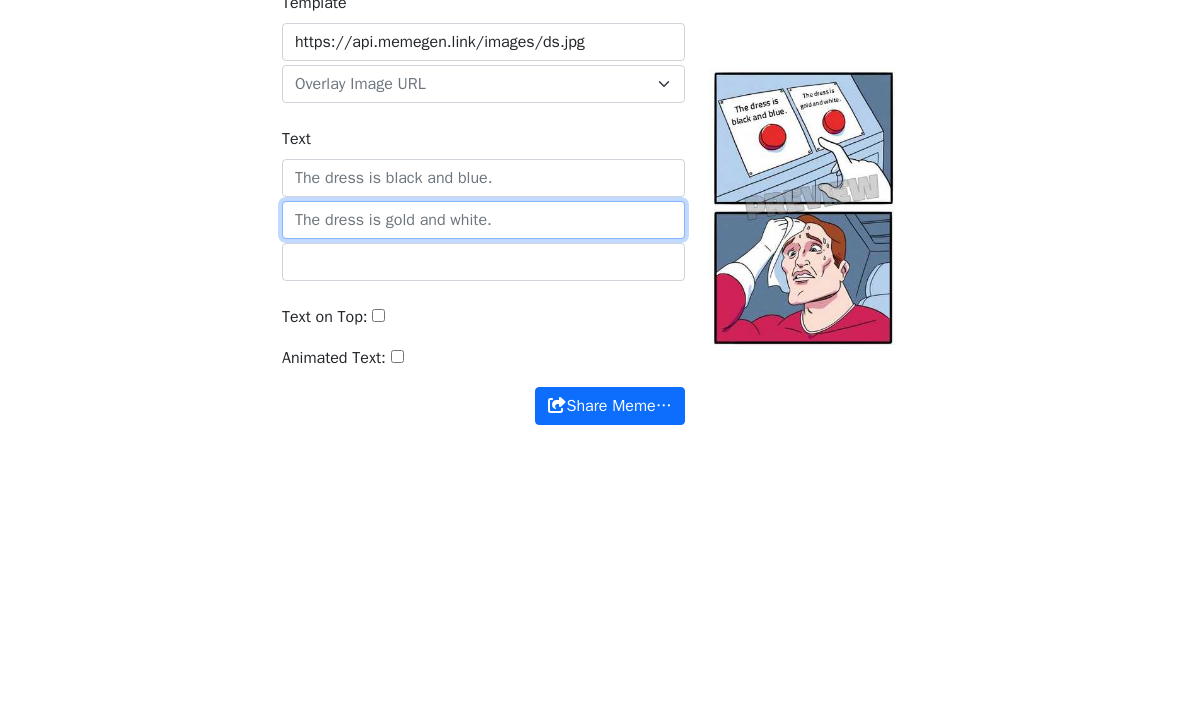 click at bounding box center [483, 489] 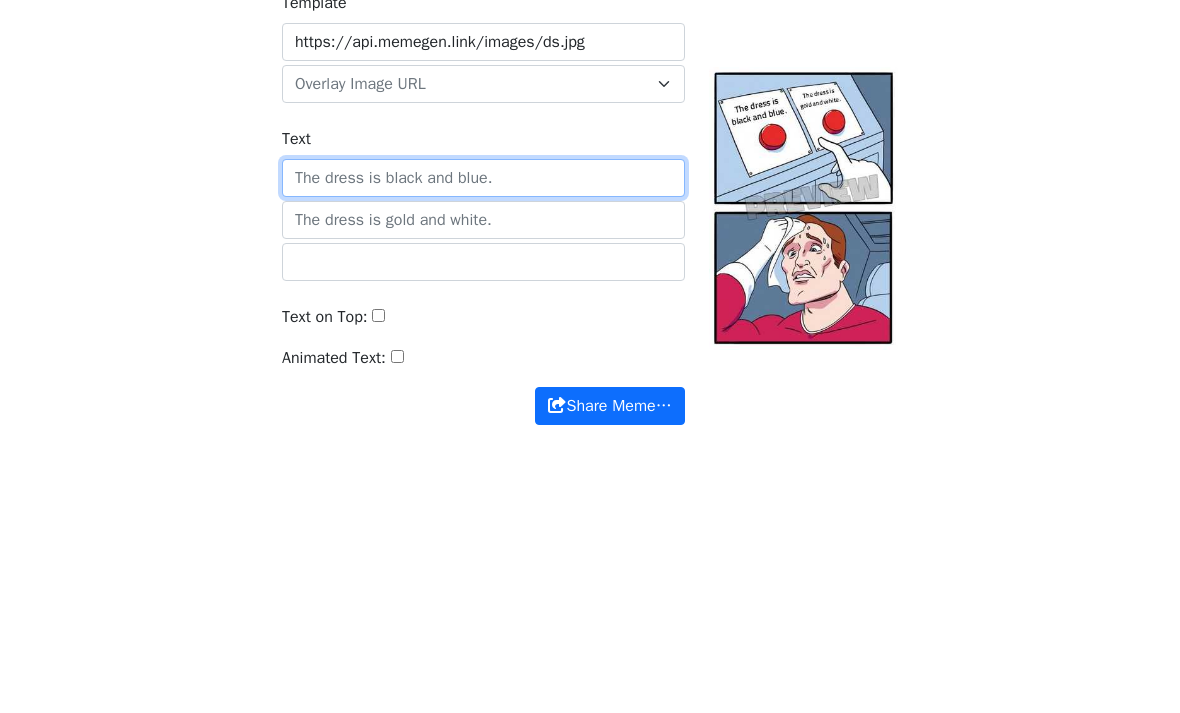 click on "Text" at bounding box center (483, 447) 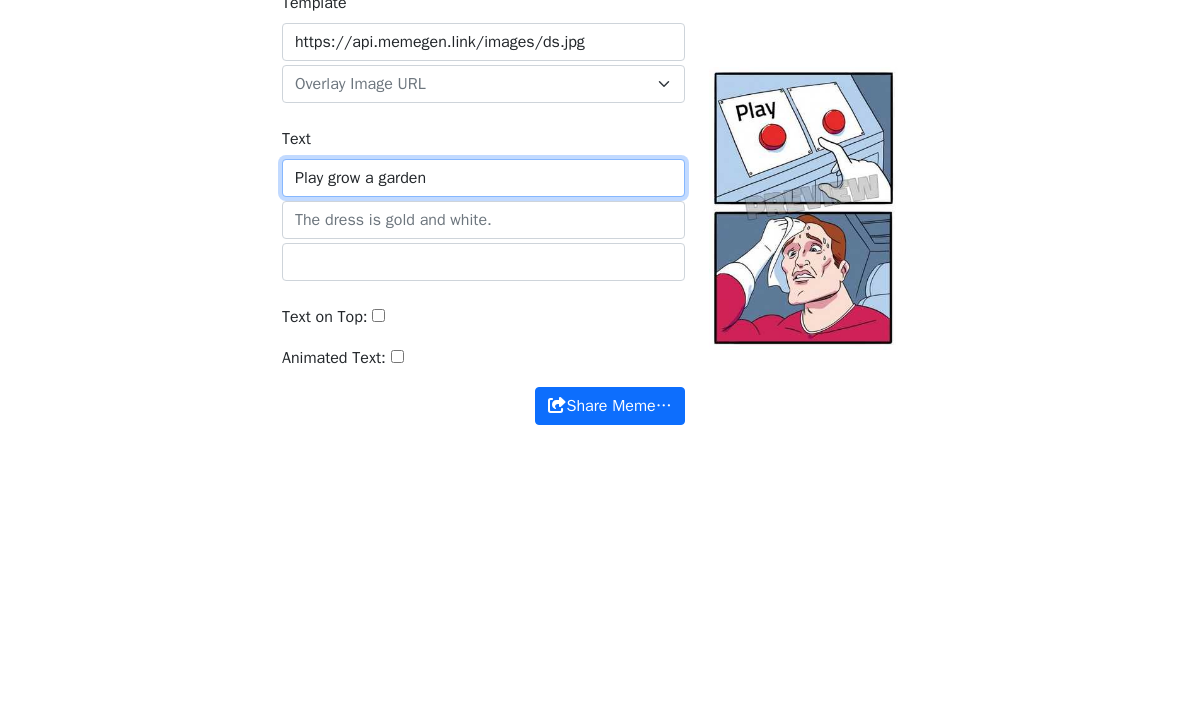 type on "Play grow a garden" 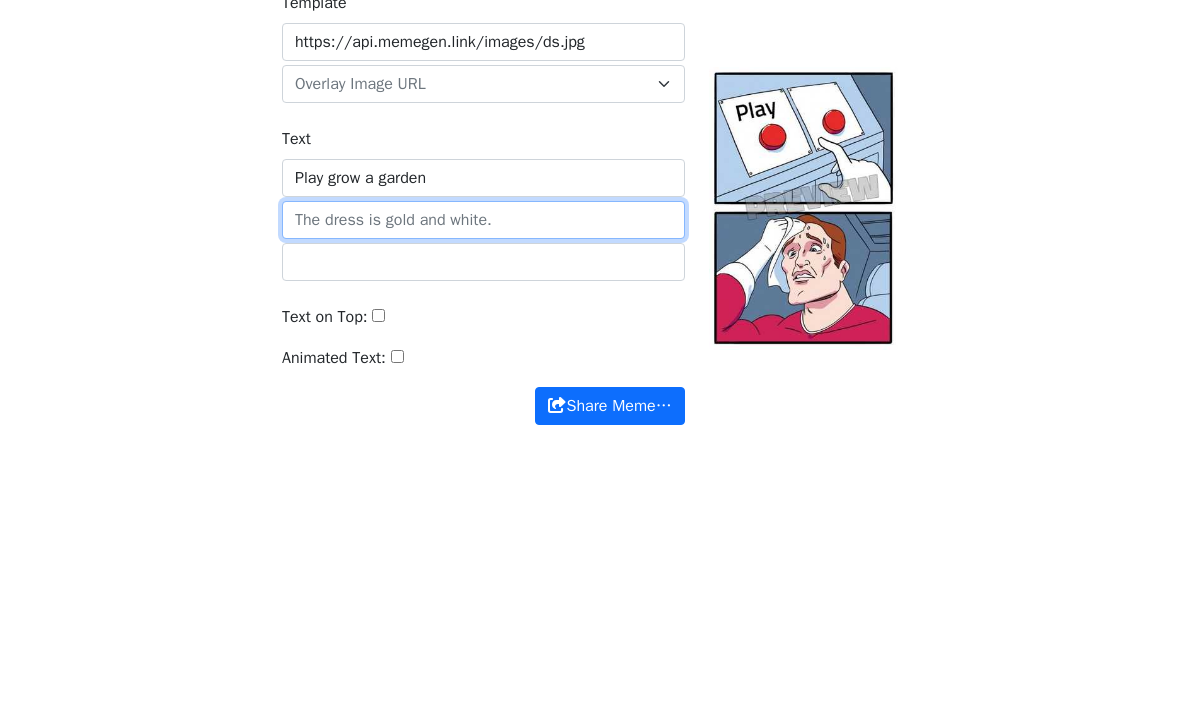 click at bounding box center [483, 489] 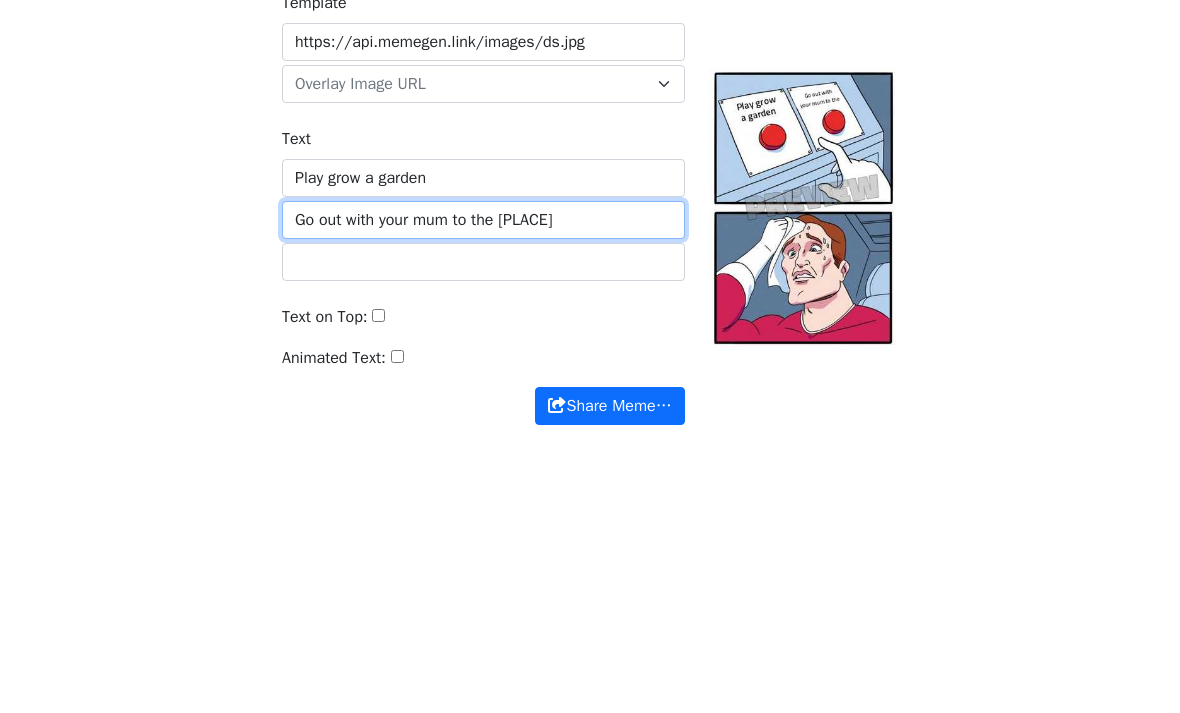 type on "Go out with your mum to the [PLACE]" 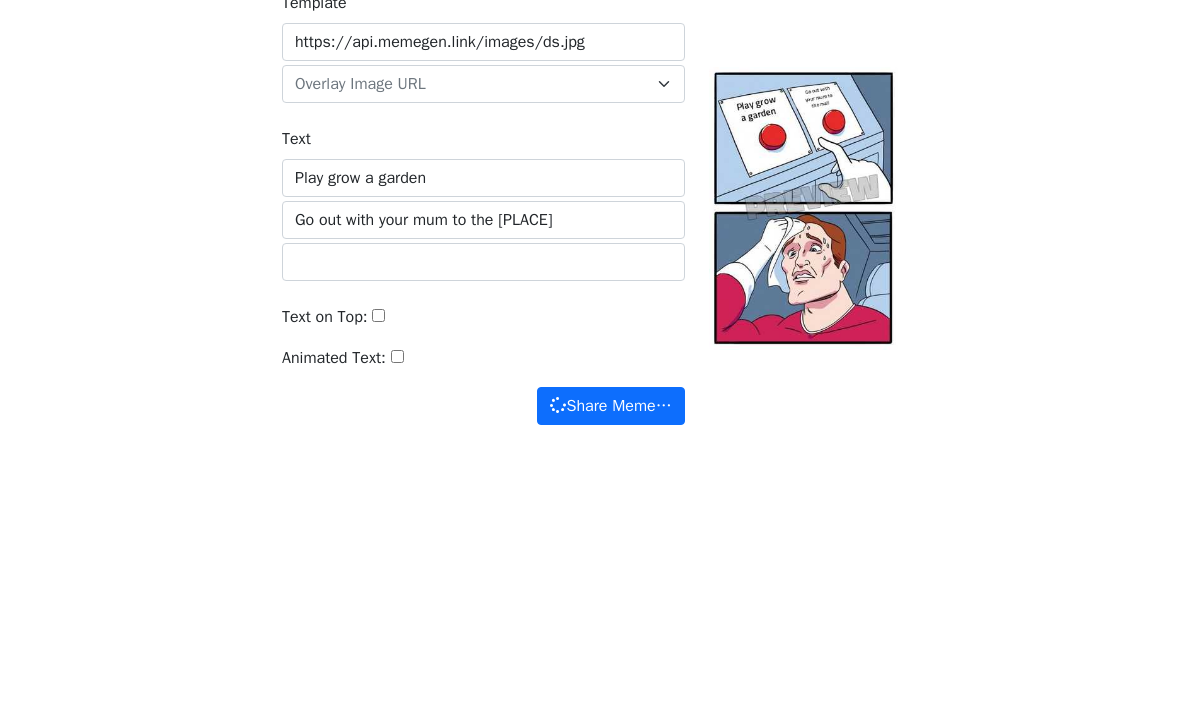 click on "Template
https://api.memegen.link/images/ds.jpg
default
zapier
https://memecomplete.com/static/images/logo.png
maga
Overlay Image URL
Text
Play grow a garden
Go out with your mum to the mall
Text on Top:
Animated Text:
Share Meme…
Share Meme…" at bounding box center (590, 489) 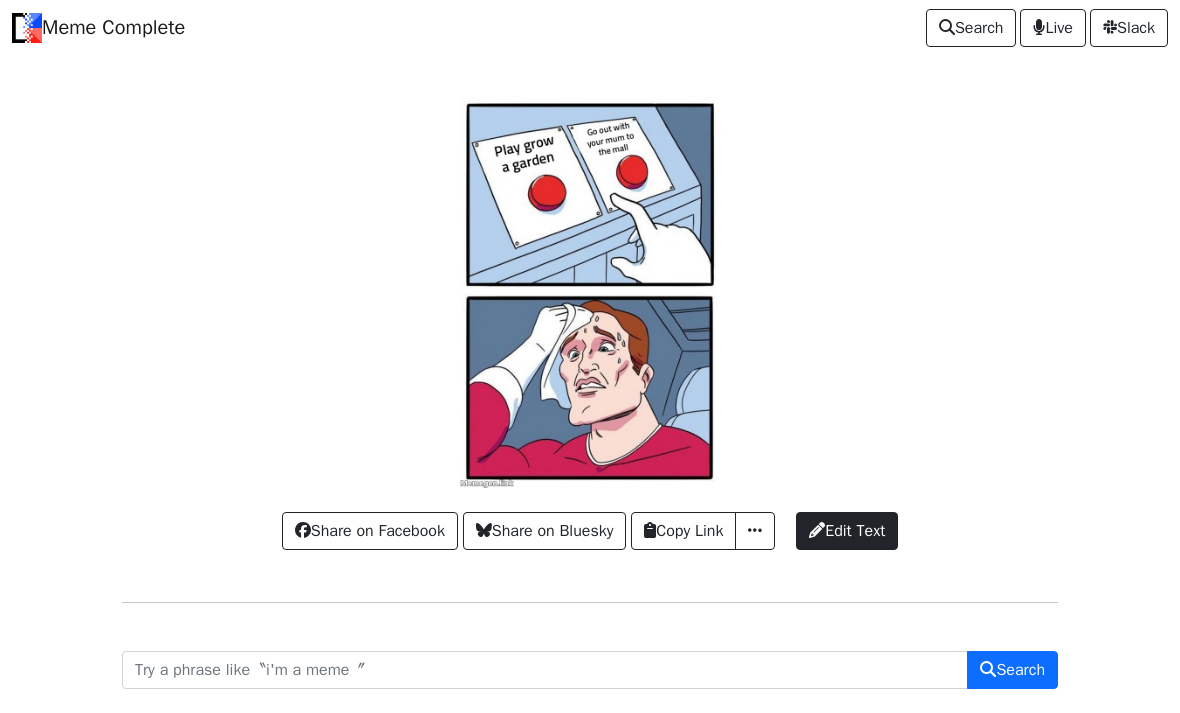 scroll, scrollTop: 0, scrollLeft: 0, axis: both 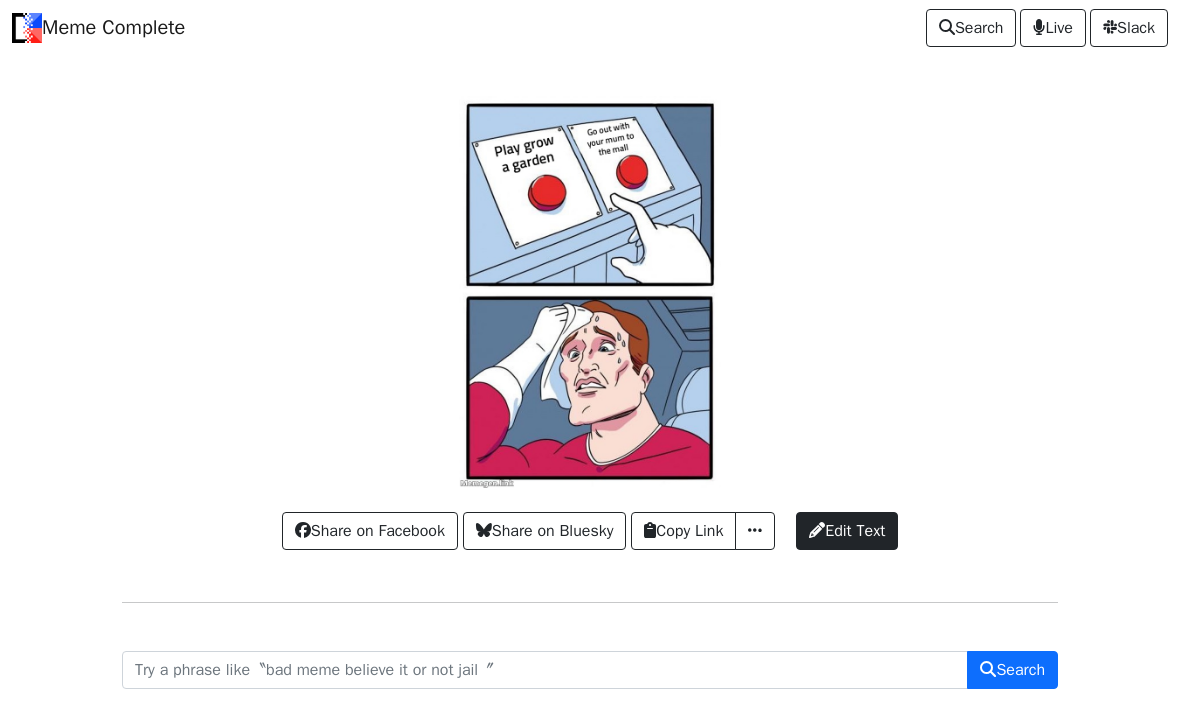 click on "Edit Text" at bounding box center (847, 531) 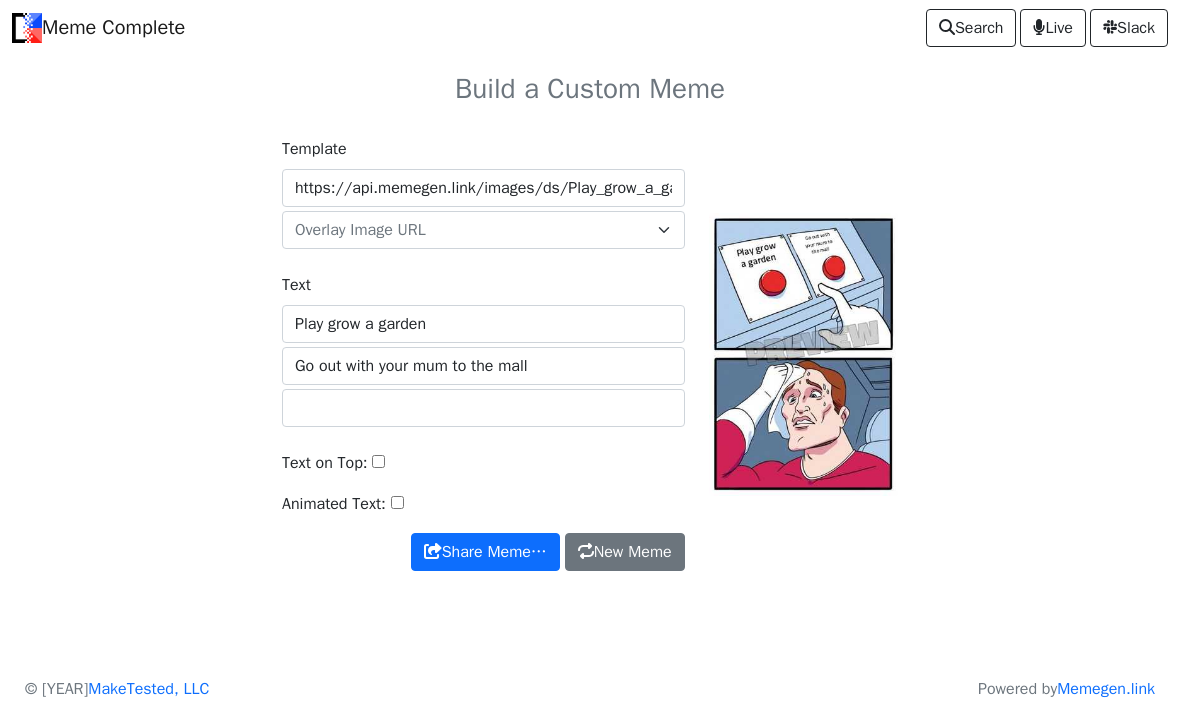 scroll, scrollTop: 0, scrollLeft: 0, axis: both 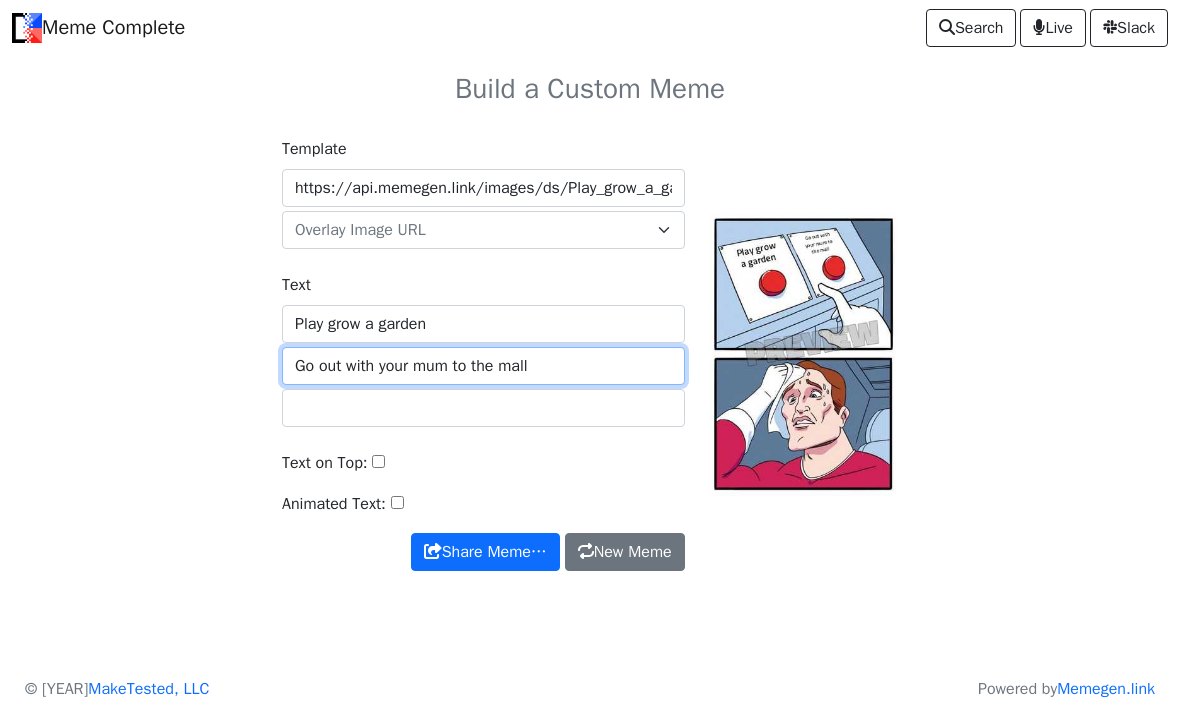 click on "Go out with your mum to the [PLACE]" at bounding box center (483, 366) 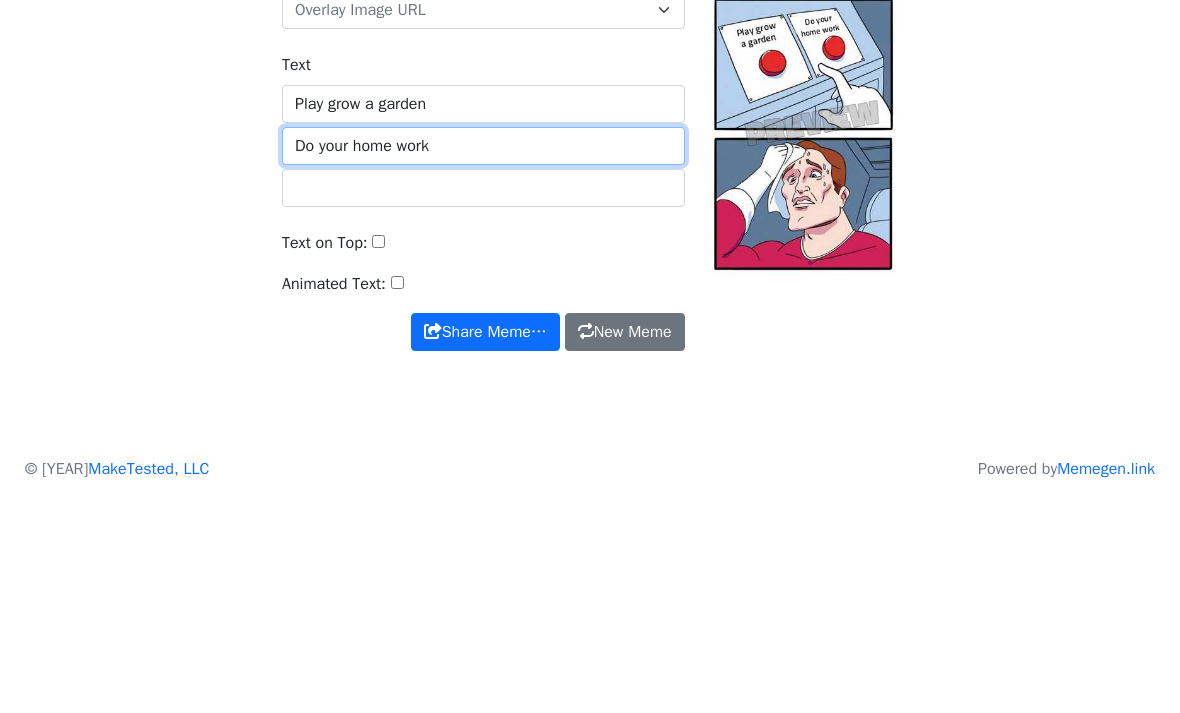 type on "Do your home work" 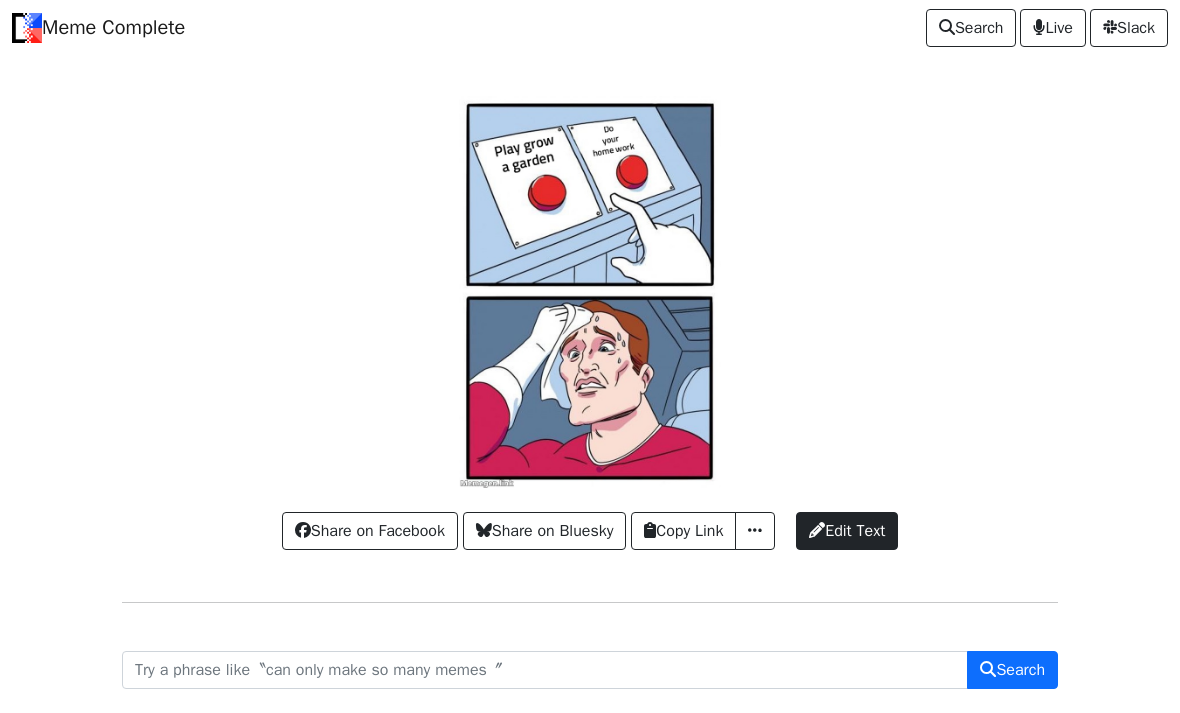 scroll, scrollTop: 0, scrollLeft: 0, axis: both 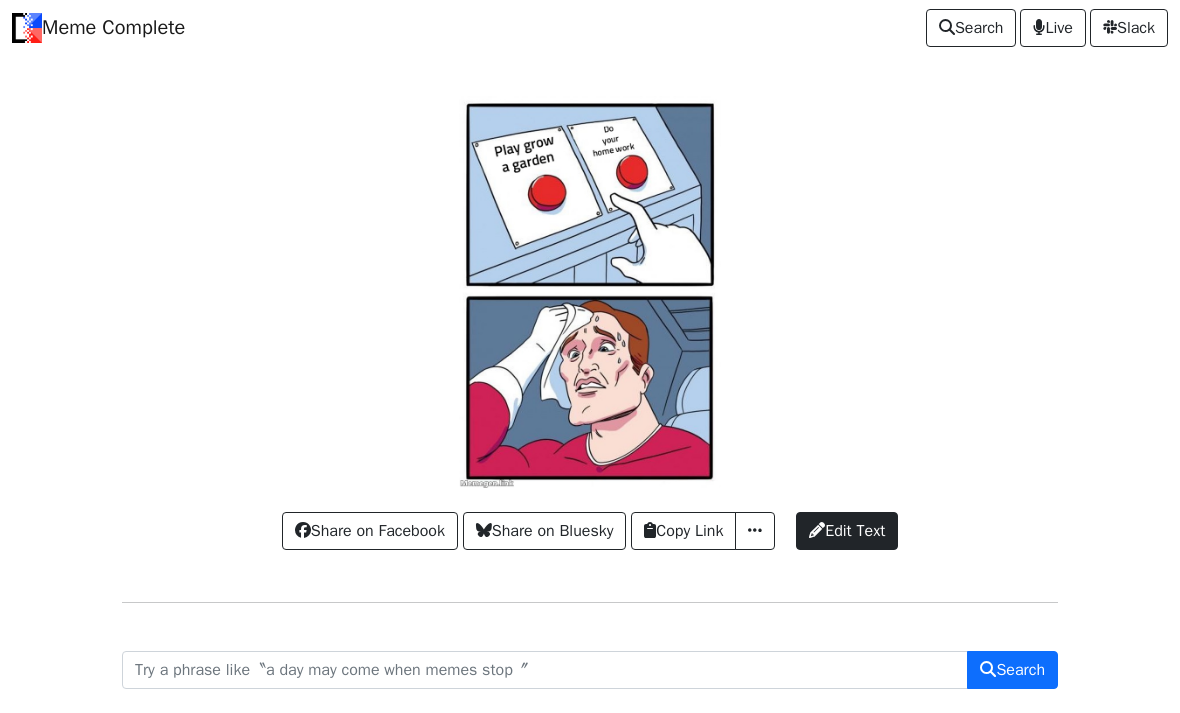 click on "Copy Link" at bounding box center [683, 531] 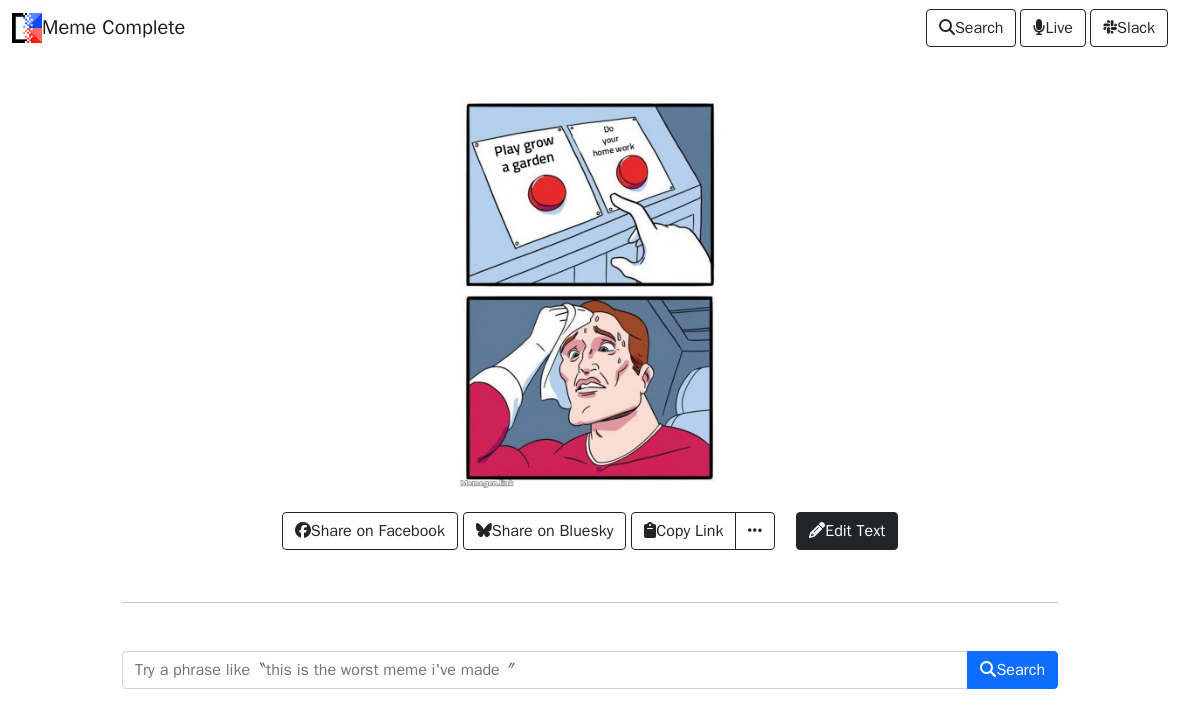 click on "Copy Link" at bounding box center (683, 531) 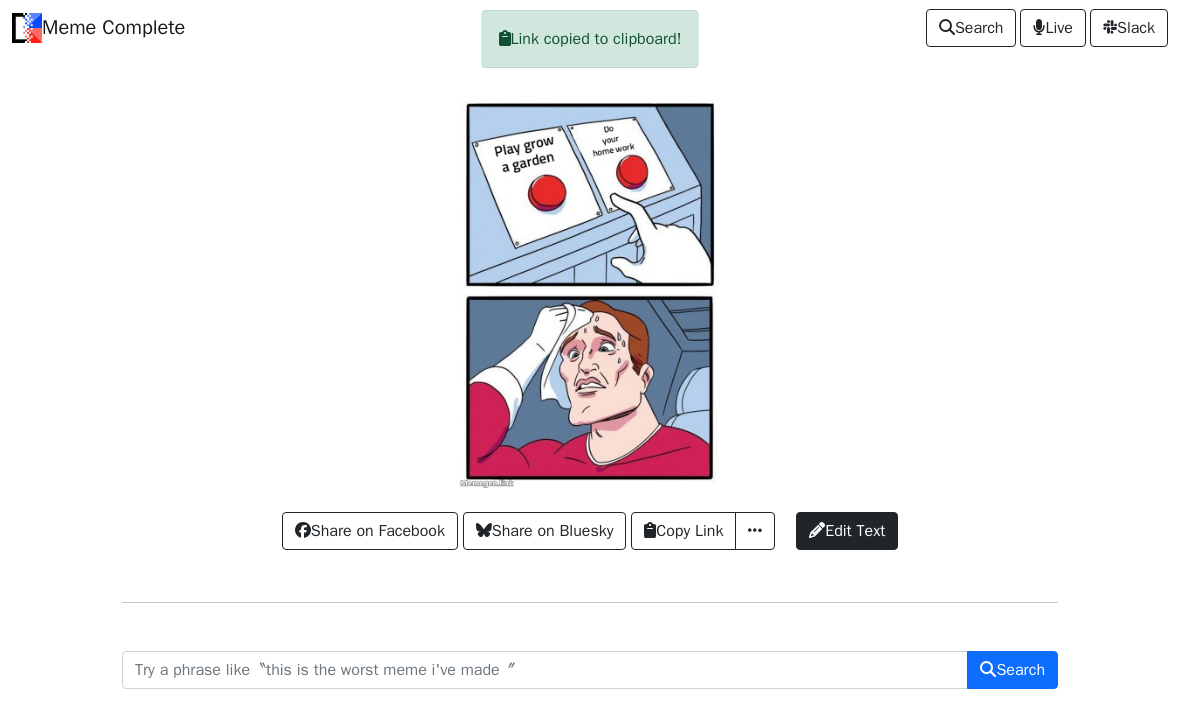 click on "Meme Complete
Search
Live
Slack" at bounding box center [590, 28] 